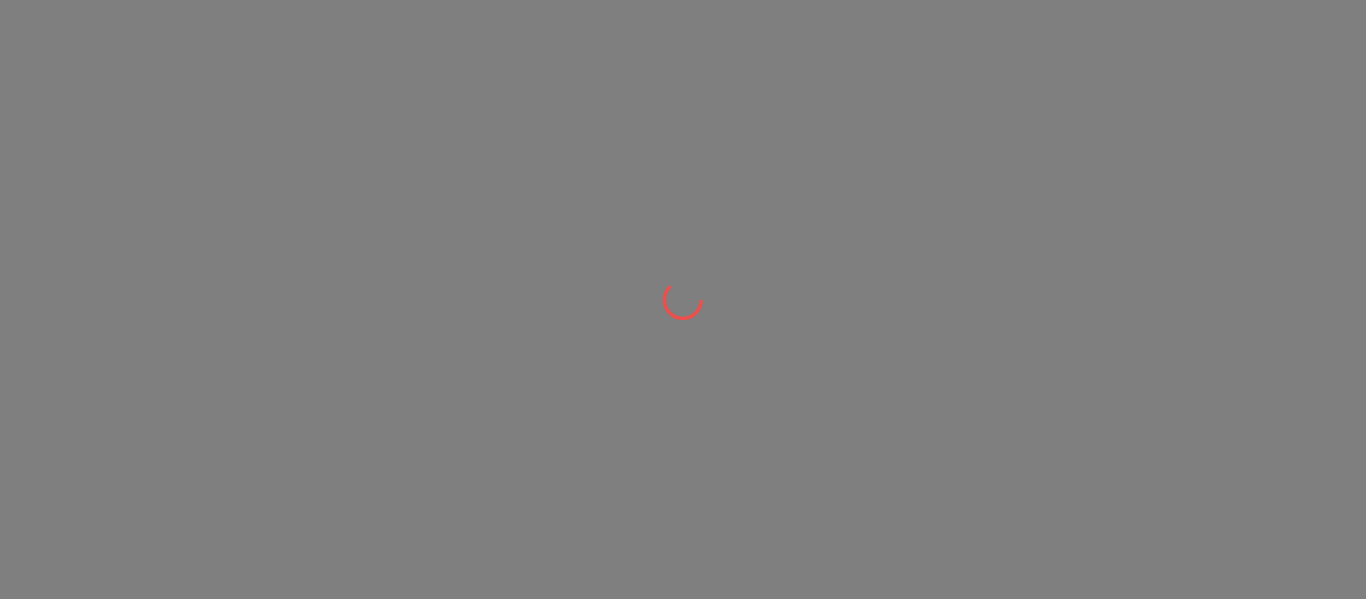 scroll, scrollTop: 0, scrollLeft: 0, axis: both 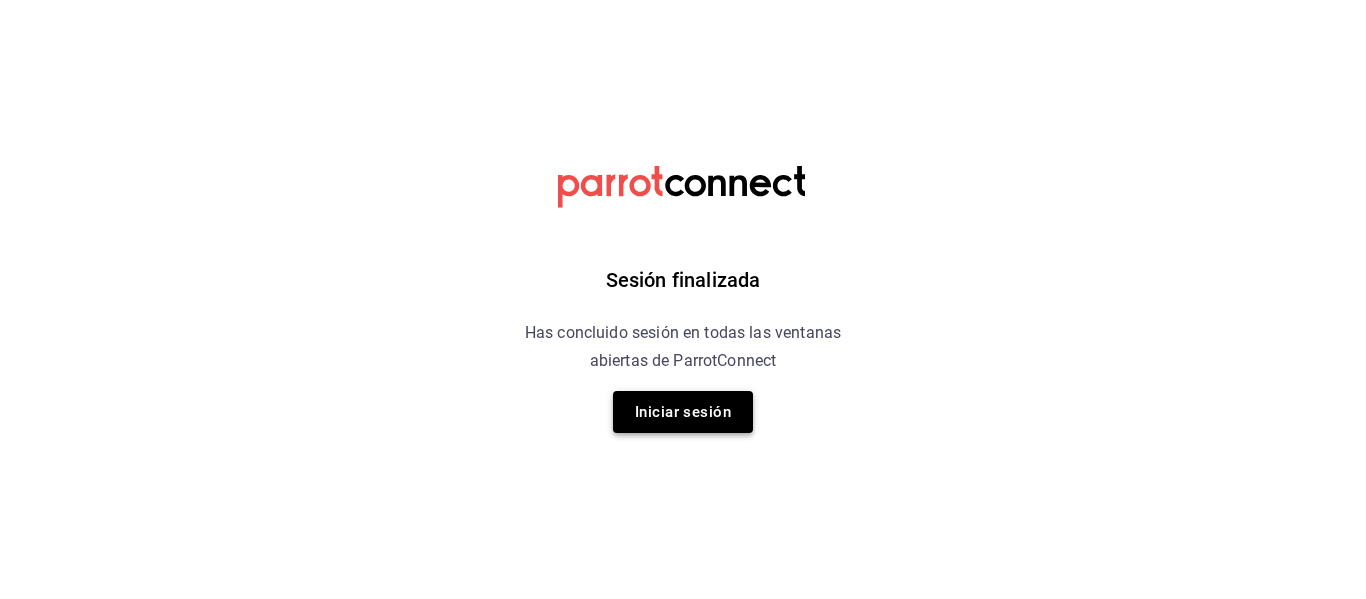 click on "Iniciar sesión" at bounding box center (683, 412) 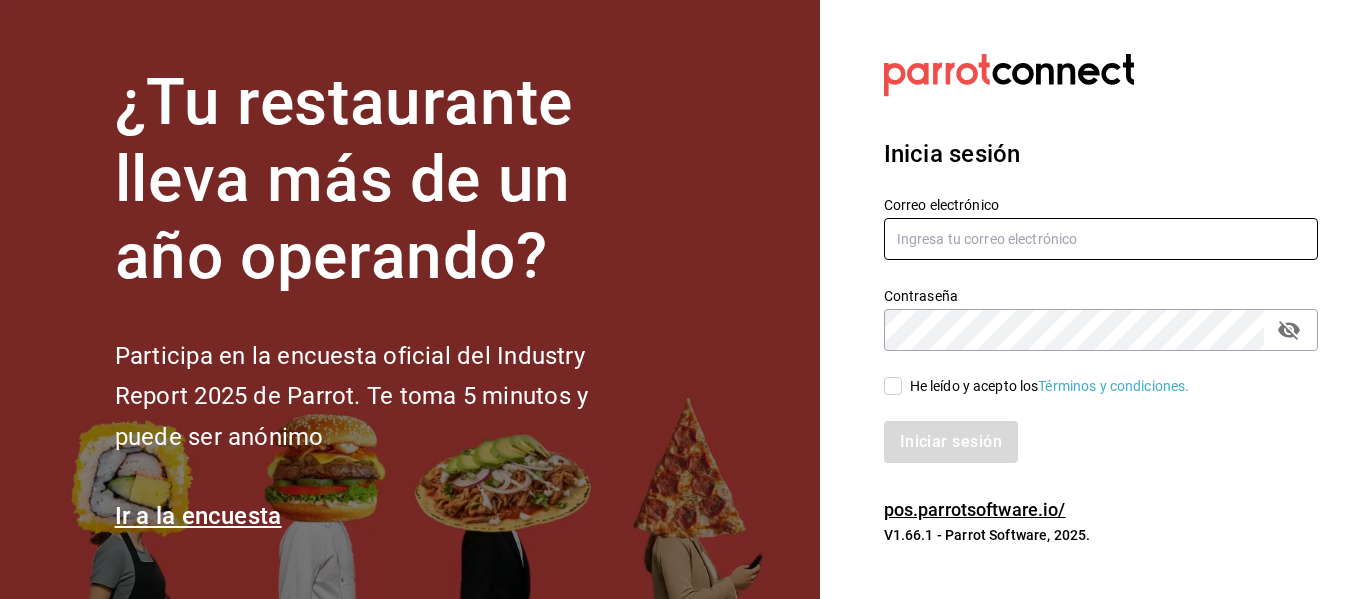 click at bounding box center [1101, 239] 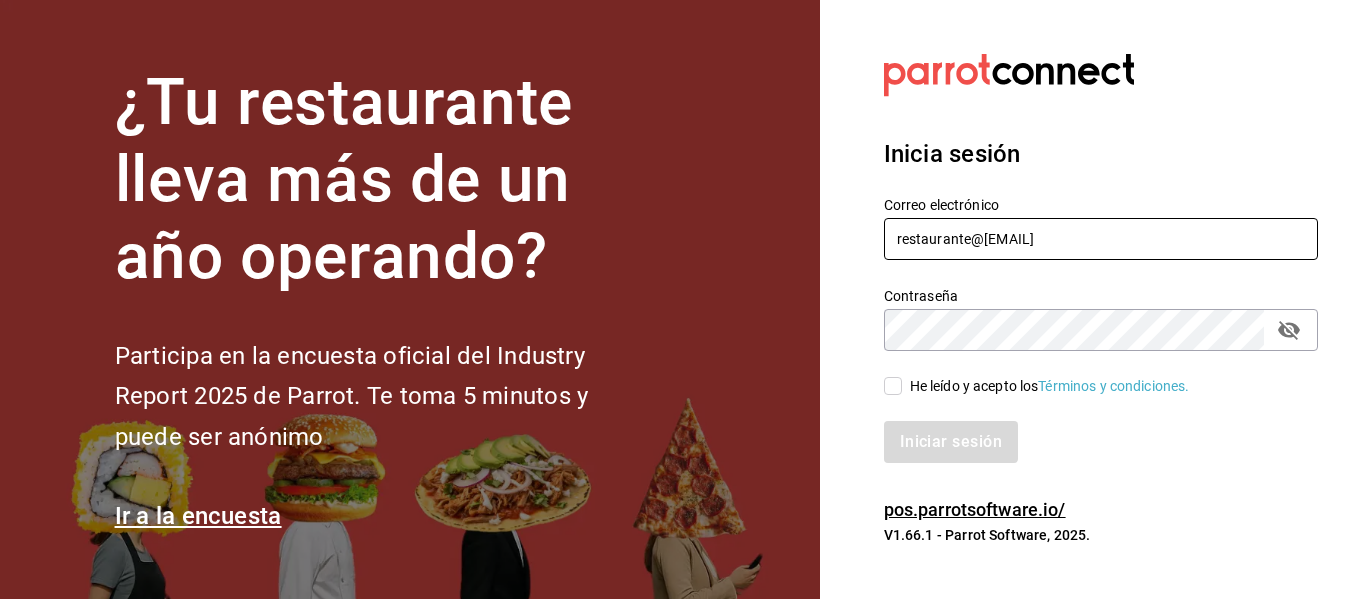 type on "restaurante@[EMAIL]" 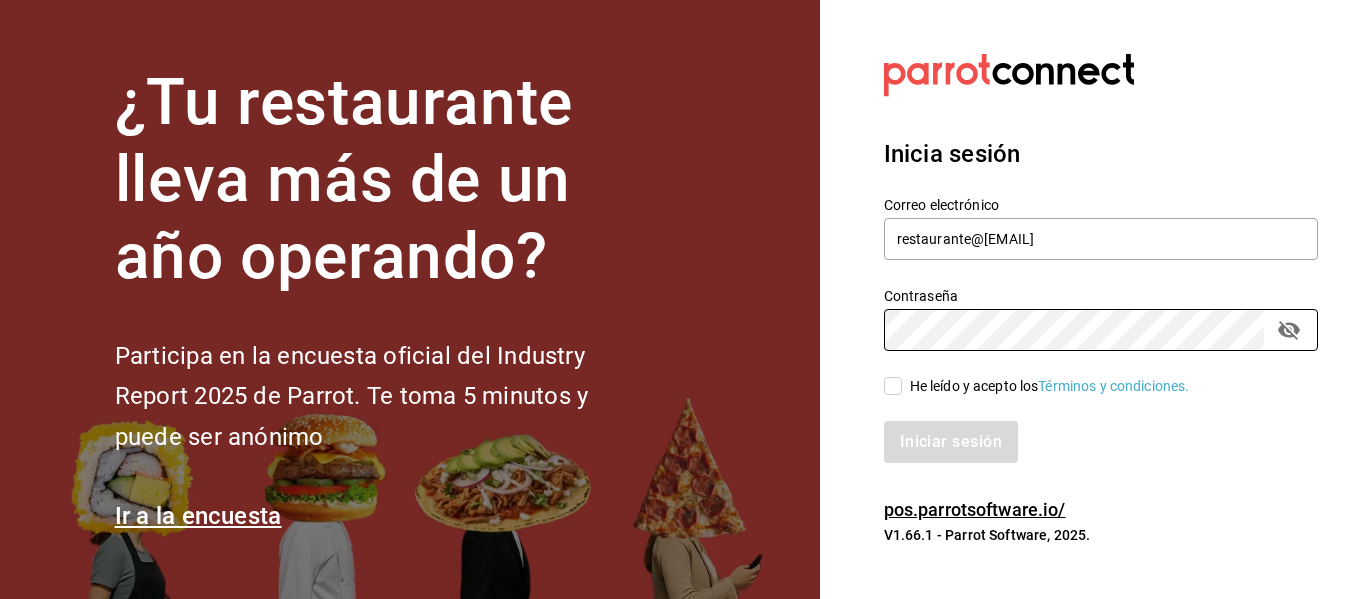 click on "Correo electrónico restaurante@[EMAIL] Contraseña Contraseña He leído y acepto los Términos y condiciones. Iniciar sesión" at bounding box center (1089, 317) 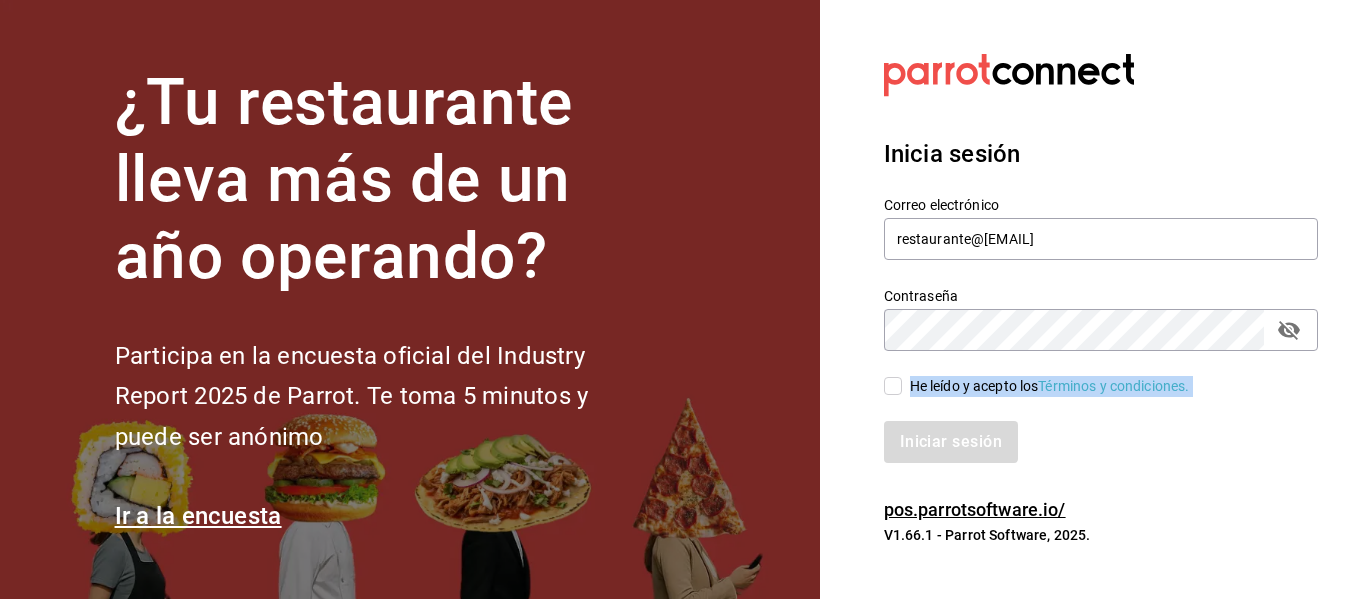 click on "He leído y acepto los  Términos y condiciones." at bounding box center (1046, 386) 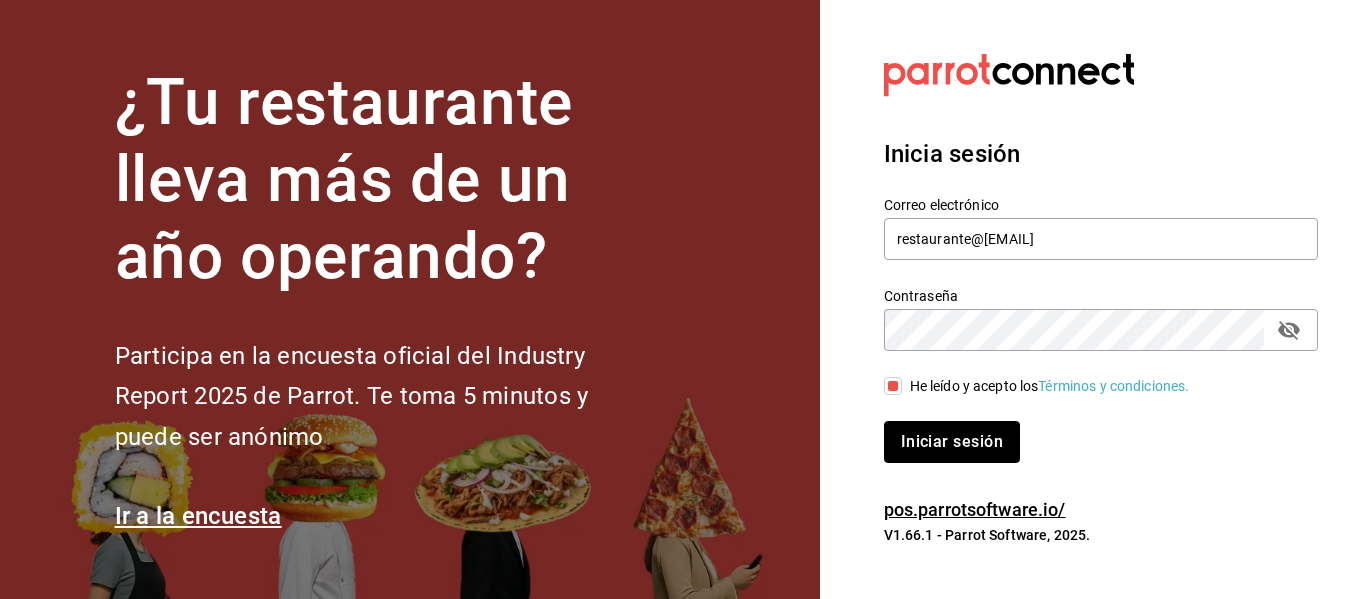 click on "Iniciar sesión" at bounding box center [952, 442] 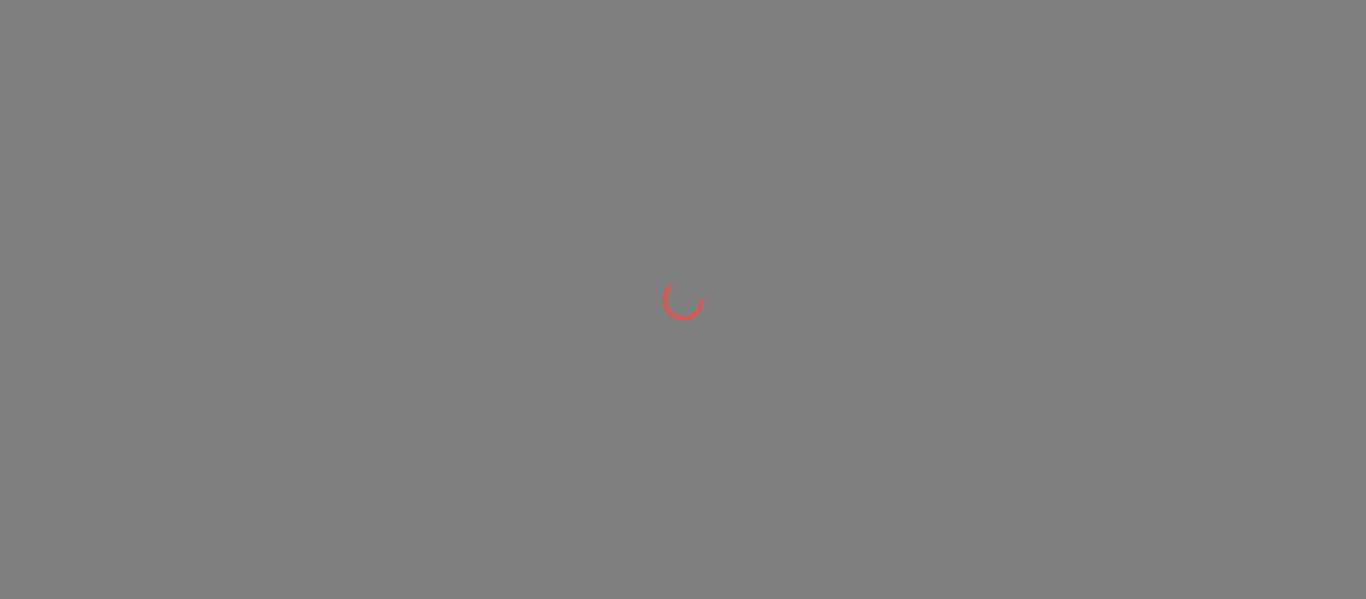 scroll, scrollTop: 0, scrollLeft: 0, axis: both 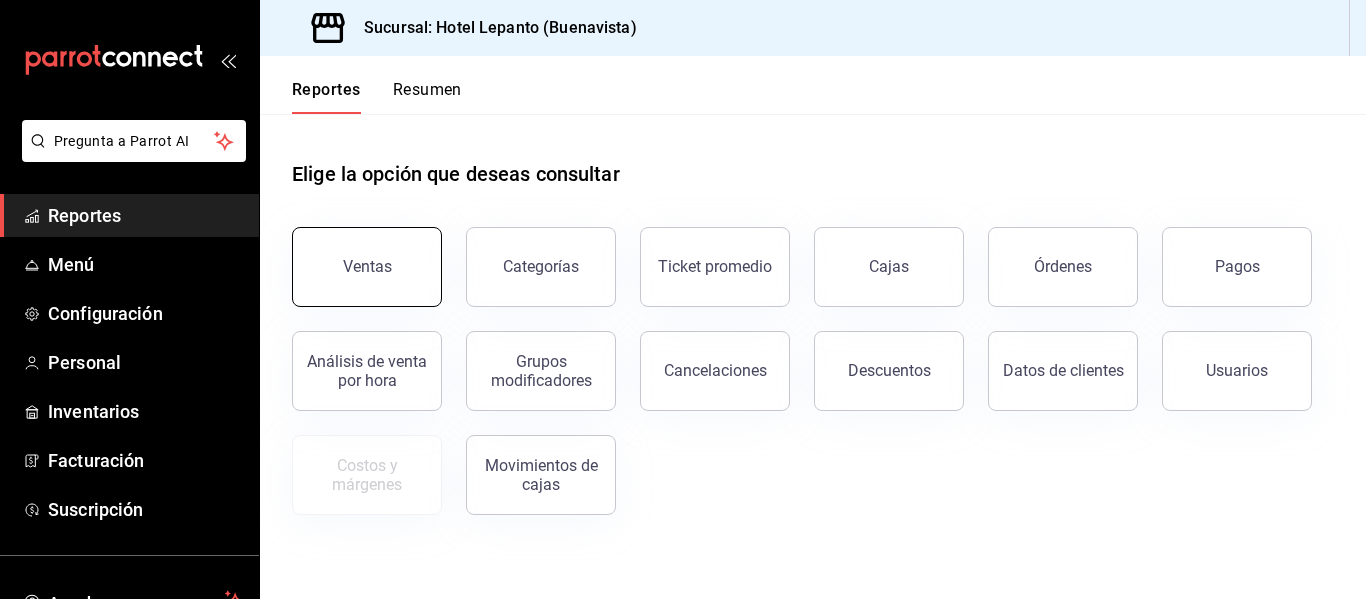 click on "Ventas" at bounding box center (367, 267) 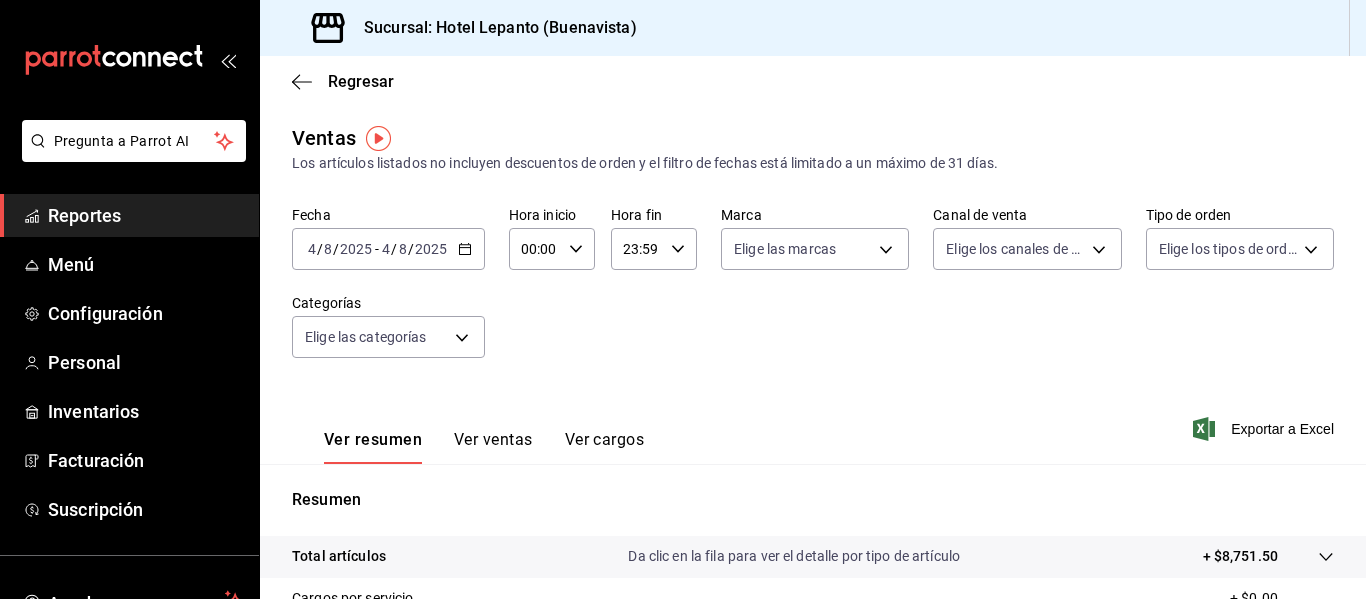 click on "2025-08-04 4 / 8 / 2025 - 2025-08-04 4 / 8 / 2025" at bounding box center (388, 249) 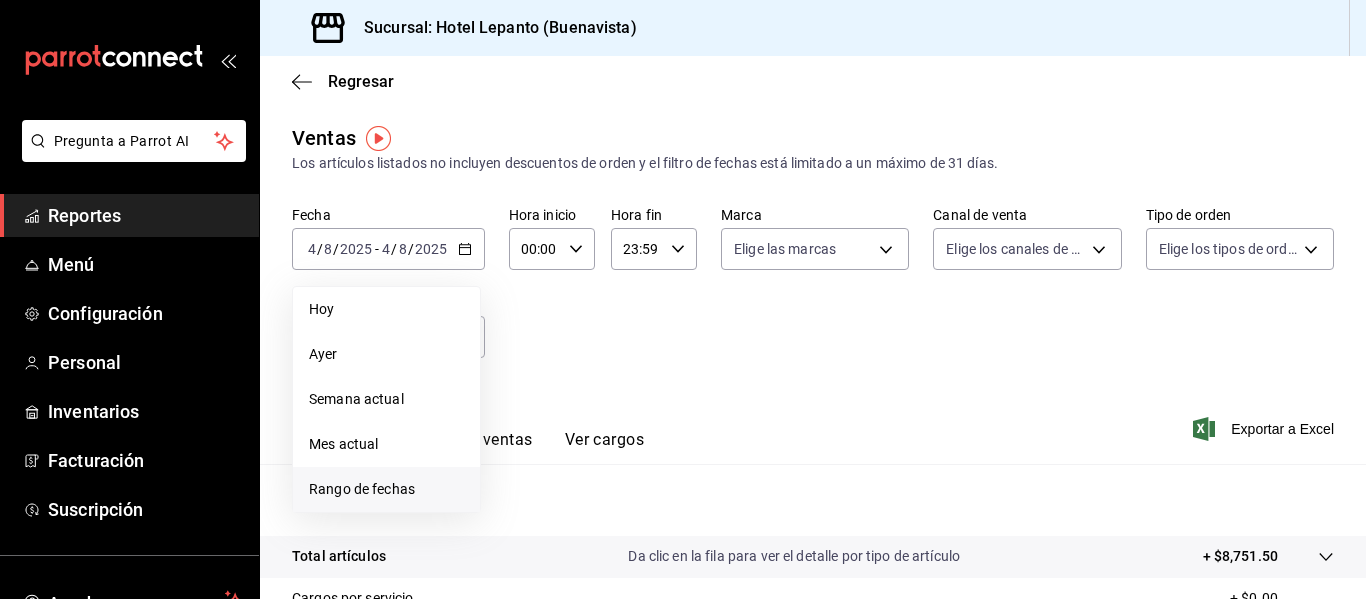 click on "Rango de fechas" at bounding box center (386, 489) 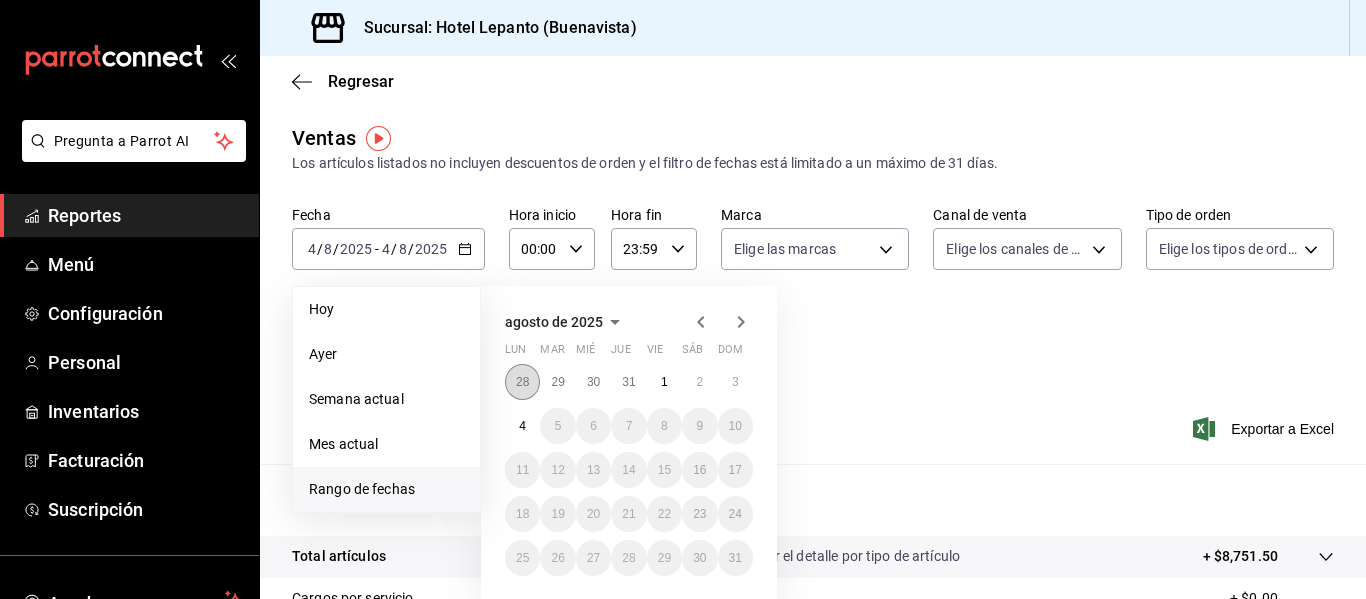 click on "28" at bounding box center [522, 382] 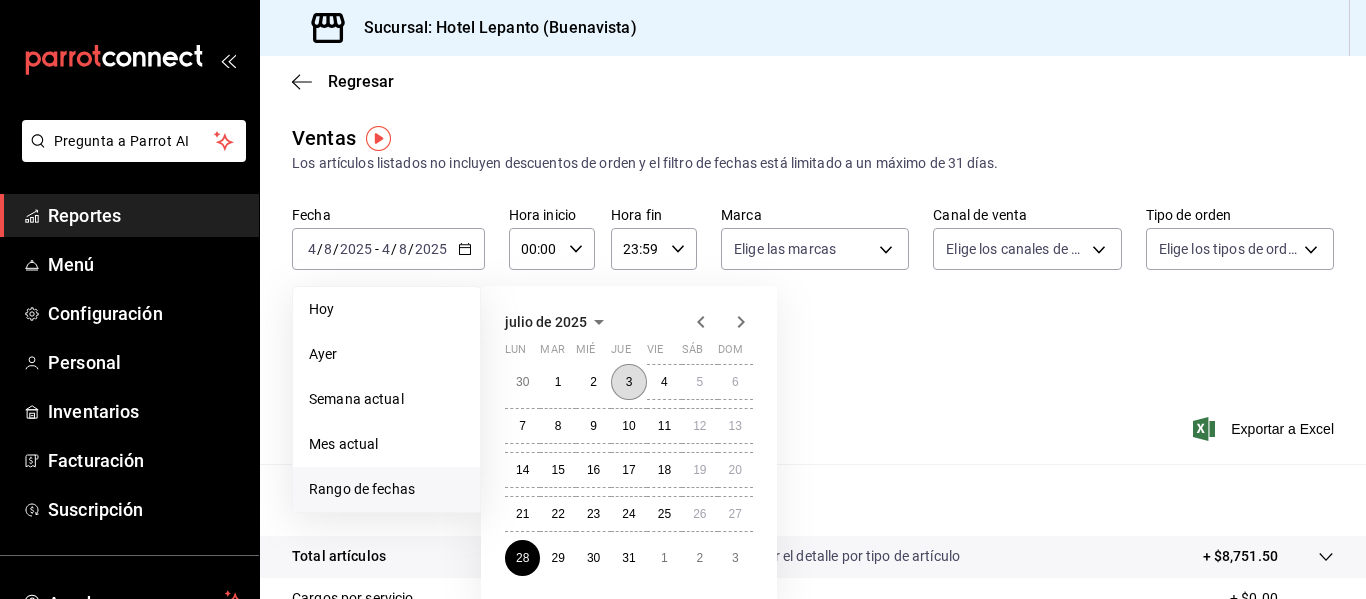 click on "3" at bounding box center (628, 382) 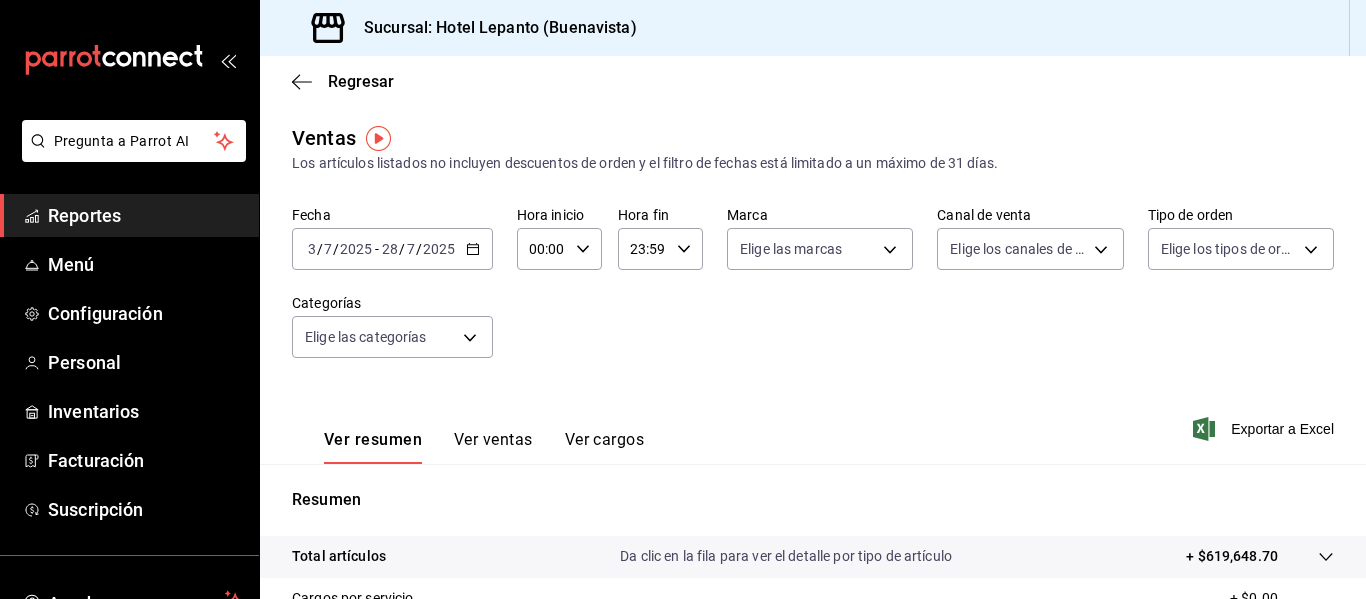 click 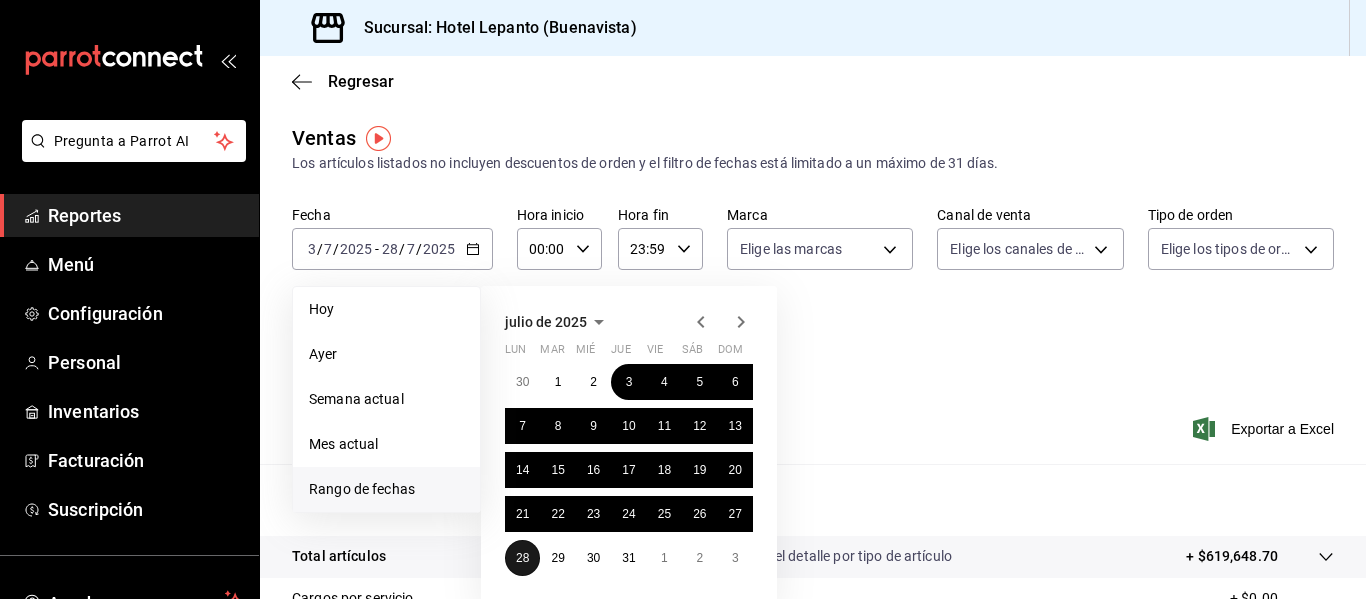 click on "28" at bounding box center [522, 558] 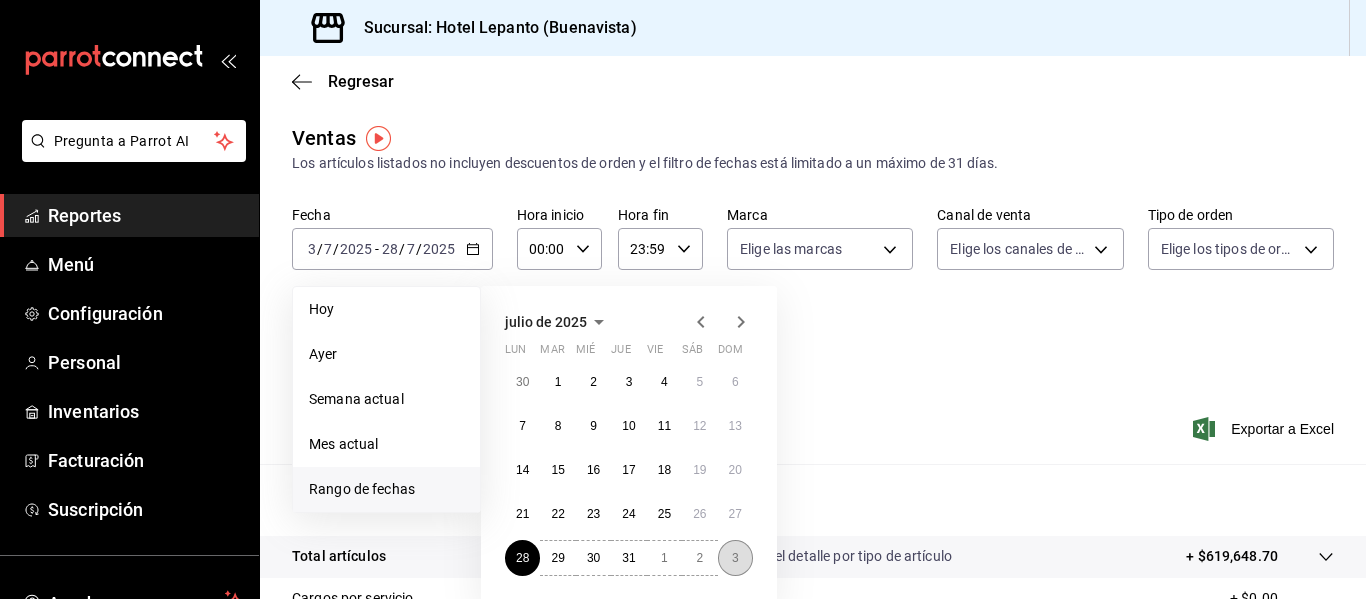 click on "3" at bounding box center [735, 558] 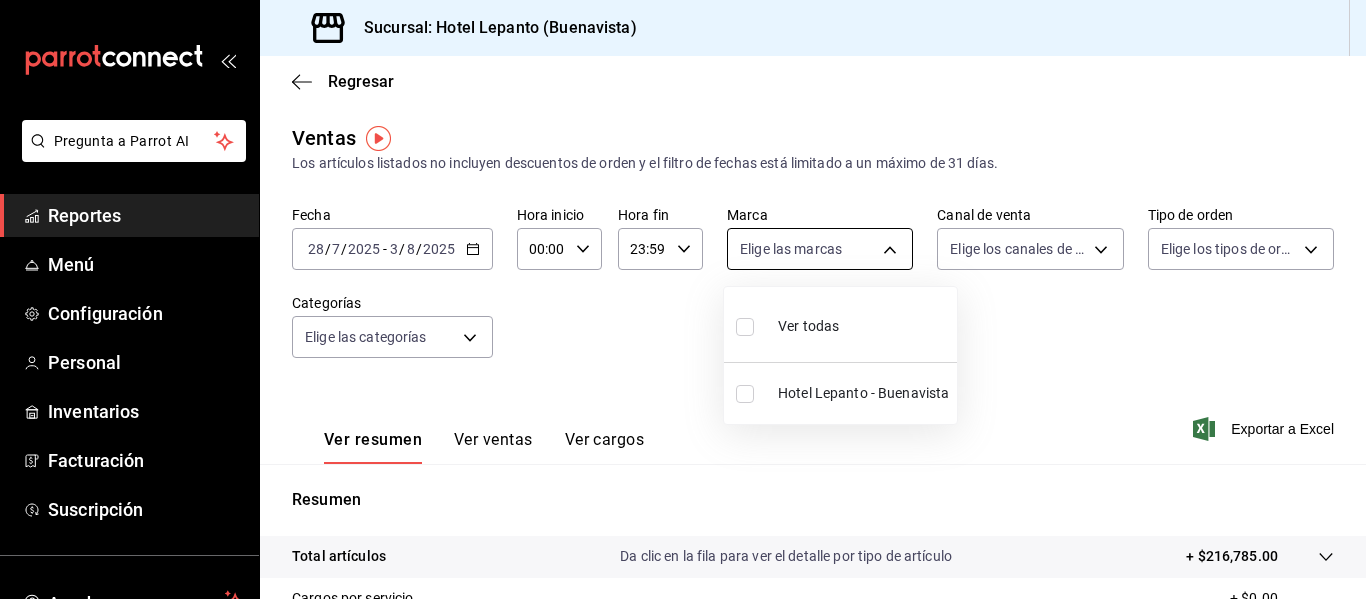 click on "Pregunta a Parrot AI Reportes   Menú   Configuración   Personal   Inventarios   Facturación   Suscripción   Ayuda Recomienda Parrot   [FIRST] [LAST]   Sugerir nueva función   Sucursal: Hotel Lepanto (Buenavista) Regresar Ventas Los artículos listados no incluyen descuentos de orden y el filtro de fechas está limitado a un máximo de 31 días. Fecha [DATE] [DATE] / [DATE] / [DATE] - [DATE] [DATE] / [DATE] / [DATE] Hora inicio 00:00 Hora inicio Hora fin 23:59 Hora fin Marca Elige las marcas Canal de venta Elige los canales de venta Tipo de orden Elige los tipos de orden Categorías Elige las categorías Ver resumen Ver ventas Ver cargos Exportar a Excel Resumen Total artículos Da clic en la fila para ver el detalle por tipo de artículo + $216,785.00 Cargos por servicio + $0.00 Venta bruta = $216,785.00 Descuentos totales - $1,019.00 Certificados de regalo - $0.00 Venta total = $215,766.00 Impuestos - $29,760.83 Venta neta = $186,005.17 Pregunta a Parrot AI Reportes   Menú   Configuración   Personal   Inventarios" at bounding box center (683, 299) 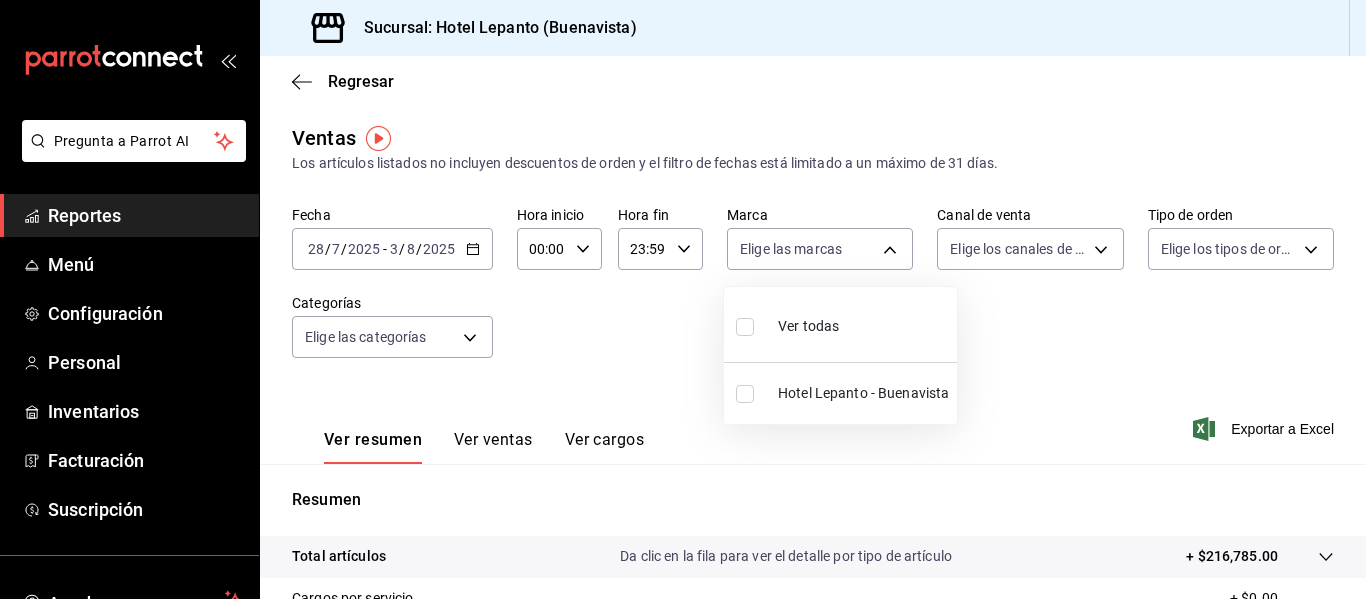 click on "Ver todas" at bounding box center [840, 324] 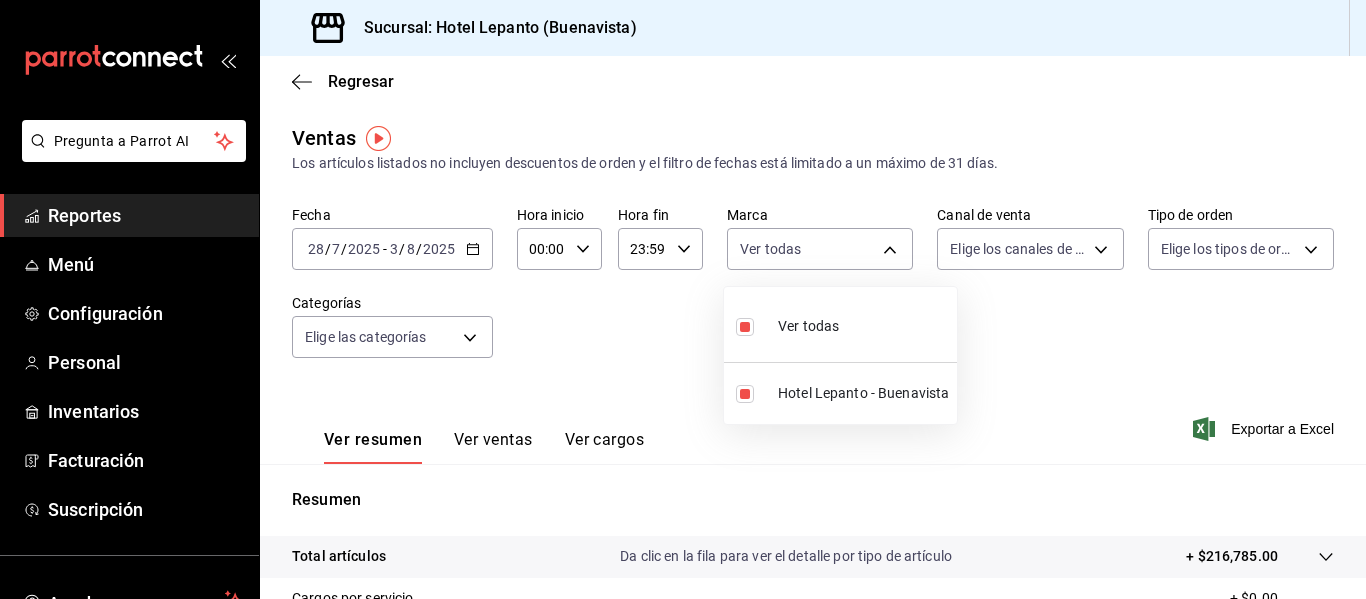 click at bounding box center (683, 299) 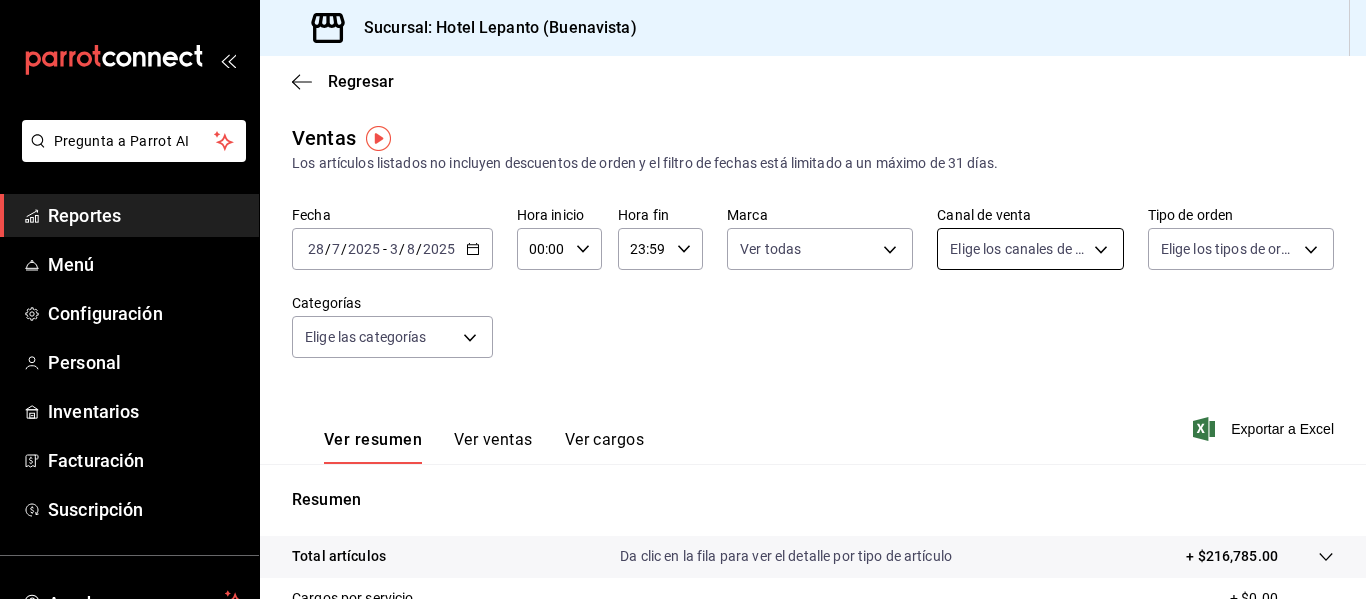 click on "Pregunta a Parrot AI Reportes   Menú   Configuración   Personal   Inventarios   Facturación   Suscripción   Ayuda Recomienda Parrot   [FIRST] [LAST]   Sugerir nueva función   Sucursal: Hotel Lepanto (Buenavista) Regresar Ventas Los artículos listados no incluyen descuentos de orden y el filtro de fechas está limitado a un máximo de 31 días. Fecha [DATE] [DATE] / [DATE] / [DATE] - [DATE] [DATE] / [DATE] / [DATE] Hora inicio 00:00 Hora inicio Hora fin 23:59 Hora fin Marca Ver todas [UUID] Canal de venta Elige los canales de venta Tipo de orden Elige los tipos de orden Categorías Elige las categorías Ver resumen Ver ventas Ver cargos Exportar a Excel Resumen Total artículos Da clic en la fila para ver el detalle por tipo de artículo + $216,785.00 Cargos por servicio + $0.00 Venta bruta = $216,785.00 Descuentos totales - $1,019.00 Certificados de regalo - $0.00 Venta total = $215,766.00 Impuestos - $29,760.83 Venta neta = $186,005.17 Pregunta a Parrot AI Reportes   Menú     Personal" at bounding box center (683, 299) 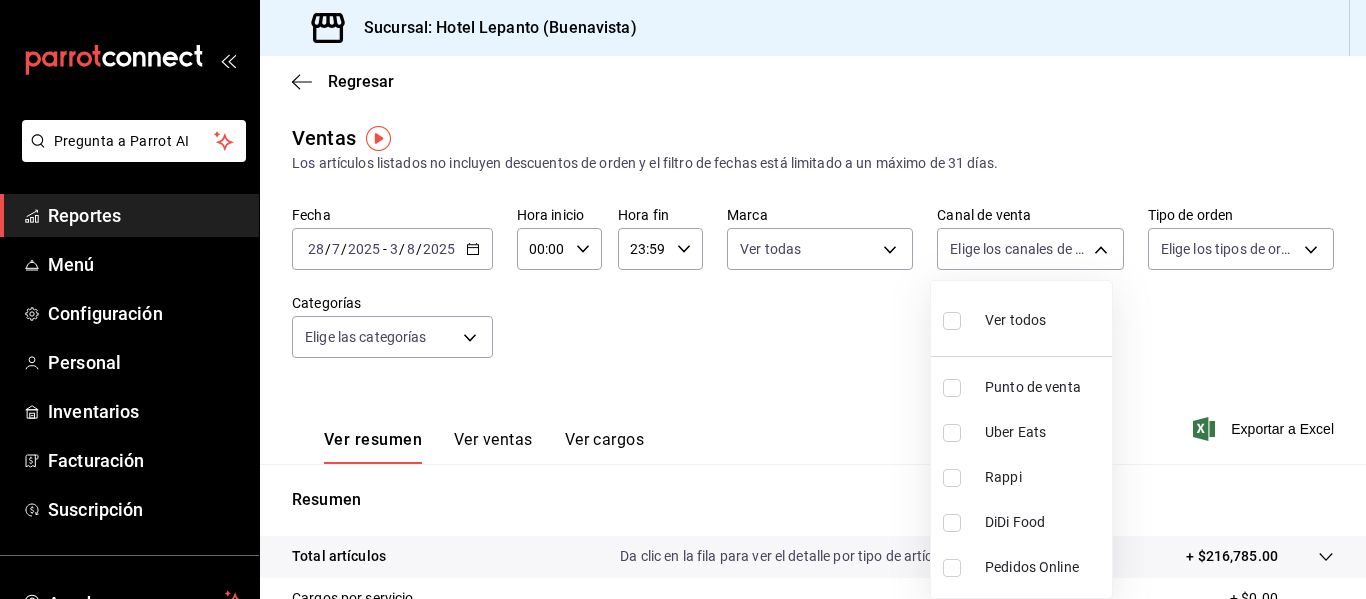 click on "Ver todos" at bounding box center (1015, 320) 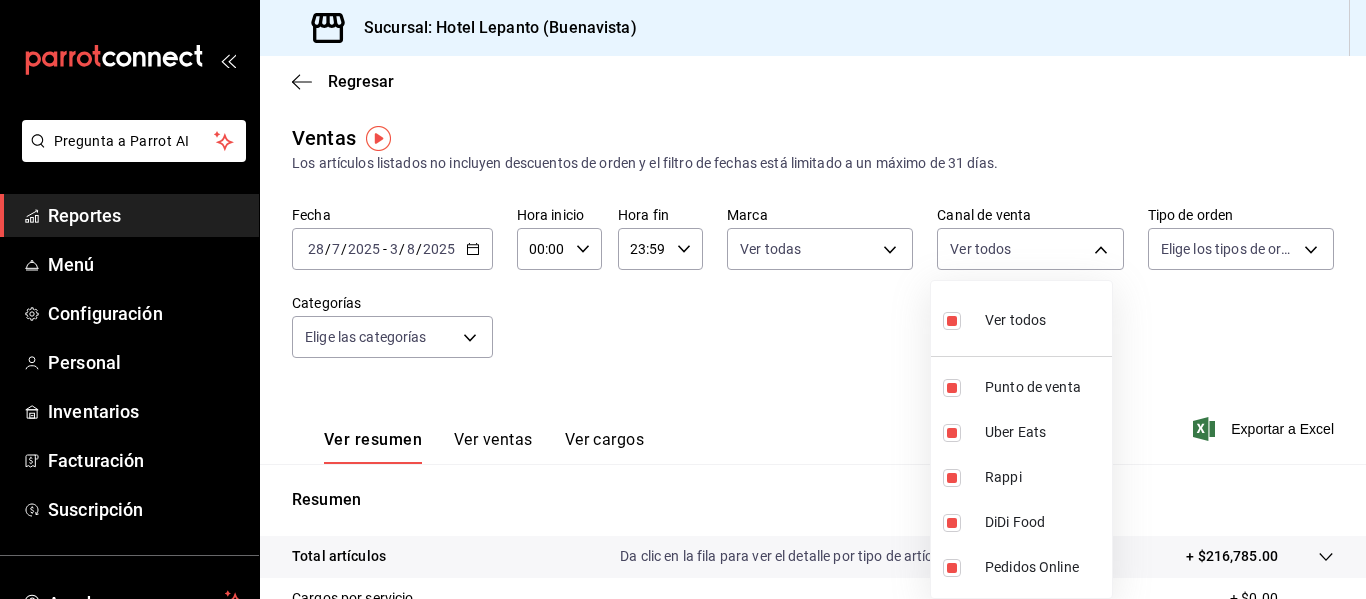 click at bounding box center [683, 299] 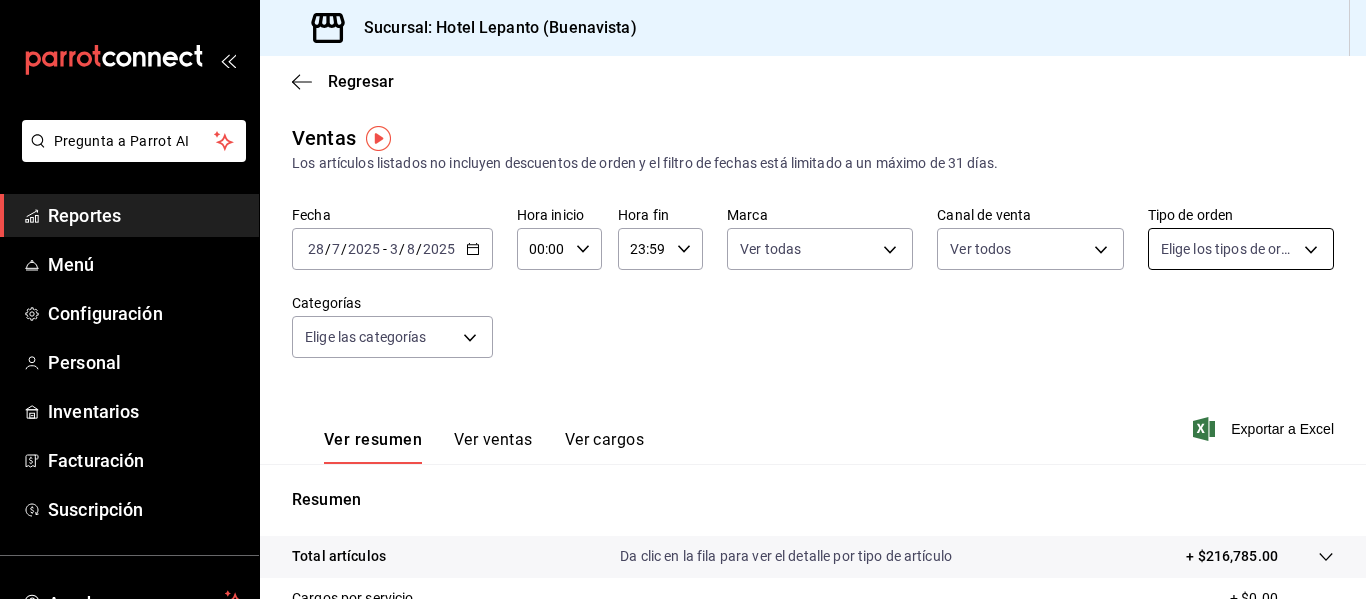 click on "Pregunta a Parrot AI Reportes   Menú   Configuración   Personal   Inventarios   Facturación   Suscripción   Ayuda Recomienda Parrot   [FIRST] [LAST]   Sugerir nueva función   Sucursal: Hotel Lepanto (Buenavista) Regresar Ventas Los artículos listados no incluyen descuentos de orden y el filtro de fechas está limitado a un máximo de 31 días. Fecha [DATE] [DATE] / [DATE] / [DATE] - [DATE] [DATE] / [DATE] / [DATE] Hora inicio 00:00 Hora inicio Hora fin 23:59 Hora fin Marca Ver todas [UUID] Canal de venta Ver todos PARROT,UBER_EATS,RAPPI,DIDI_FOOD,ONLINE Tipo de orden Elige los tipos de orden Categorías Elige las categorías Ver resumen Ver ventas Ver cargos Exportar a Excel Resumen Total artículos Da clic en la fila para ver el detalle por tipo de artículo + $216,785.00 Cargos por servicio + $0.00 Venta bruta = $216,785.00 Descuentos totales - $1,019.00 Certificados de regalo - $0.00 Venta total = $215,766.00 Impuestos - $29,760.83 Venta neta = $186,005.17 Pregunta a Parrot AI" at bounding box center [683, 299] 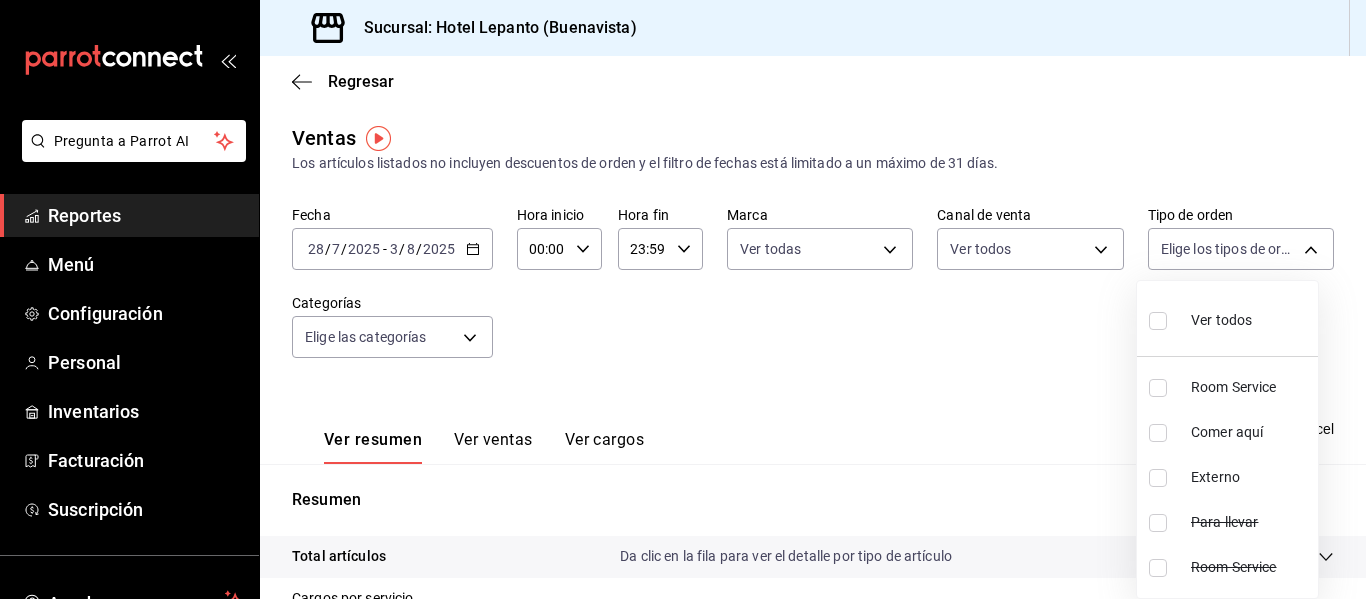 click on "Ver todos" at bounding box center (1200, 318) 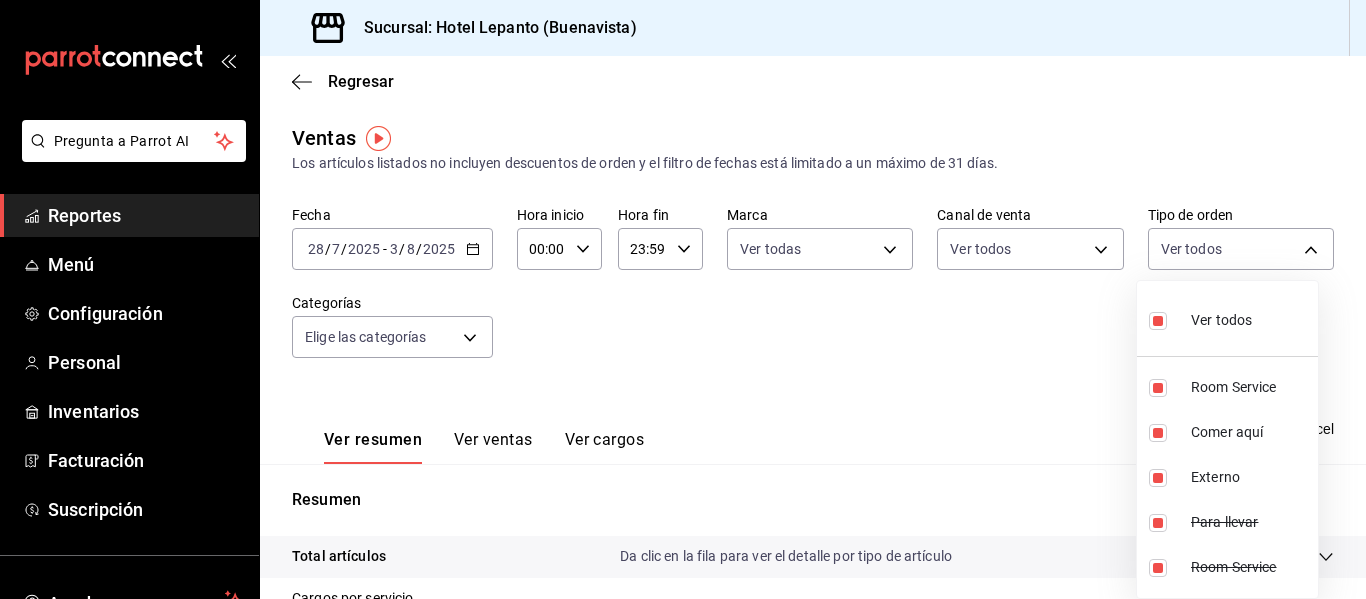 click at bounding box center [683, 299] 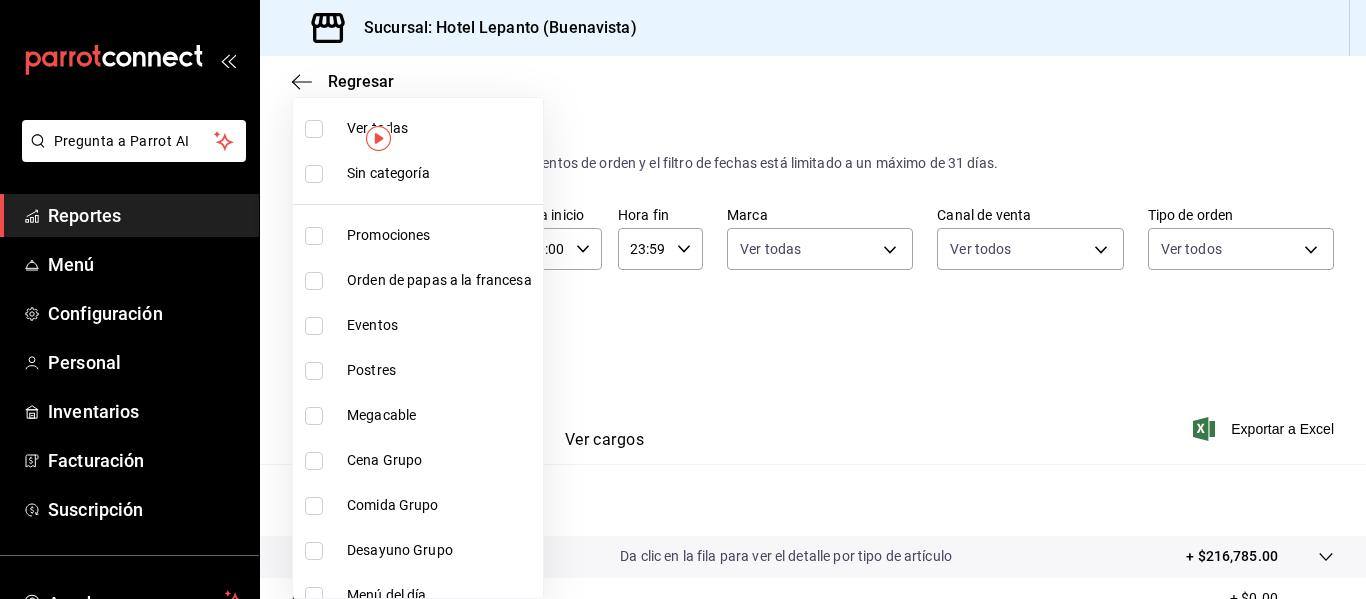 click on "Pregunta a Parrot AI Reportes   Menú   Configuración   Personal   Inventarios   Facturación   Suscripción   Ayuda Recomienda Parrot   [FIRST] [LAST]   Sugerir nueva función   Sucursal: Hotel Lepanto (Buenavista) Regresar Ventas Los artículos listados no incluyen descuentos de orden y el filtro de fechas está limitado a un máximo de 31 días. Fecha [DATE] [DATE] - [DATE] [DATE] Hora inicio 00:00 Hora inicio Hora fin 23:59 Hora fin Marca Ver todas [UUID] Canal de venta Ver todos PARROT,UBER_EATS,RAPPI,DIDI_FOOD,ONLINE Tipo de orden Ver todos [UUID],[UUID],EXTERNAL,[UUID],[UUID] Categorías Elige las categorías Ver resumen Ver ventas Ver cargos Exportar a Excel Resumen Total artículos Da clic en la fila para ver el detalle por tipo de artículo + $216,785.00 Cargos por servicio + $0.00 Venta bruta = $216,785.00 Descuentos totales" at bounding box center [683, 299] 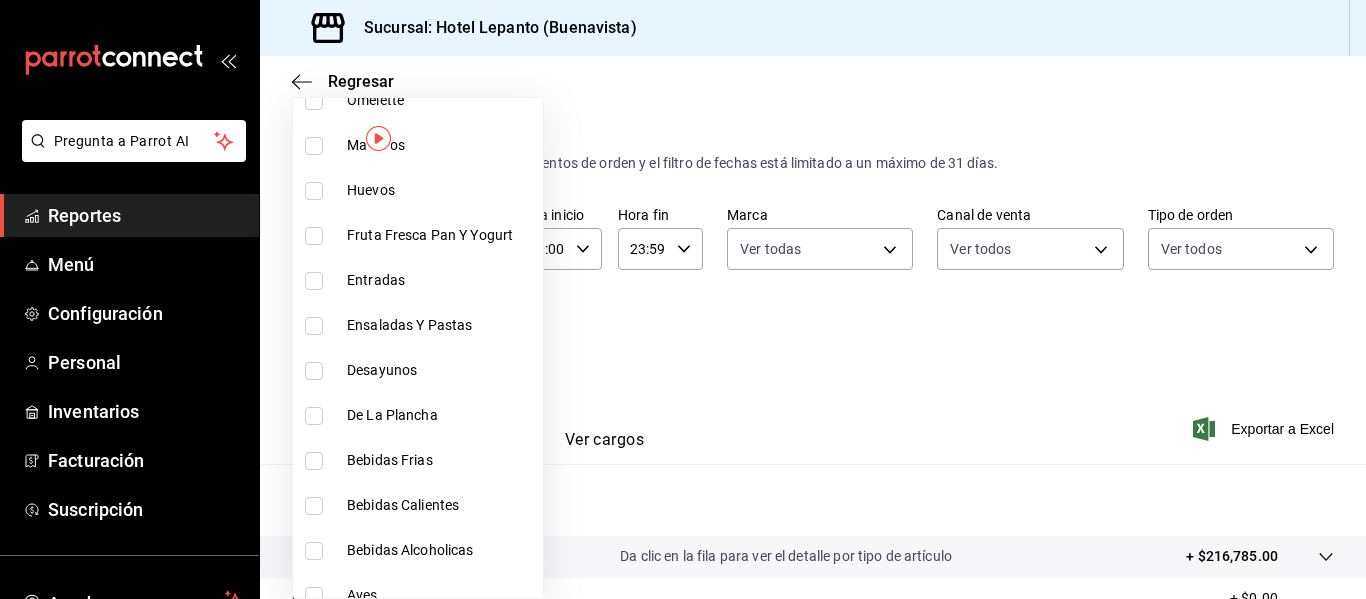 scroll, scrollTop: 920, scrollLeft: 0, axis: vertical 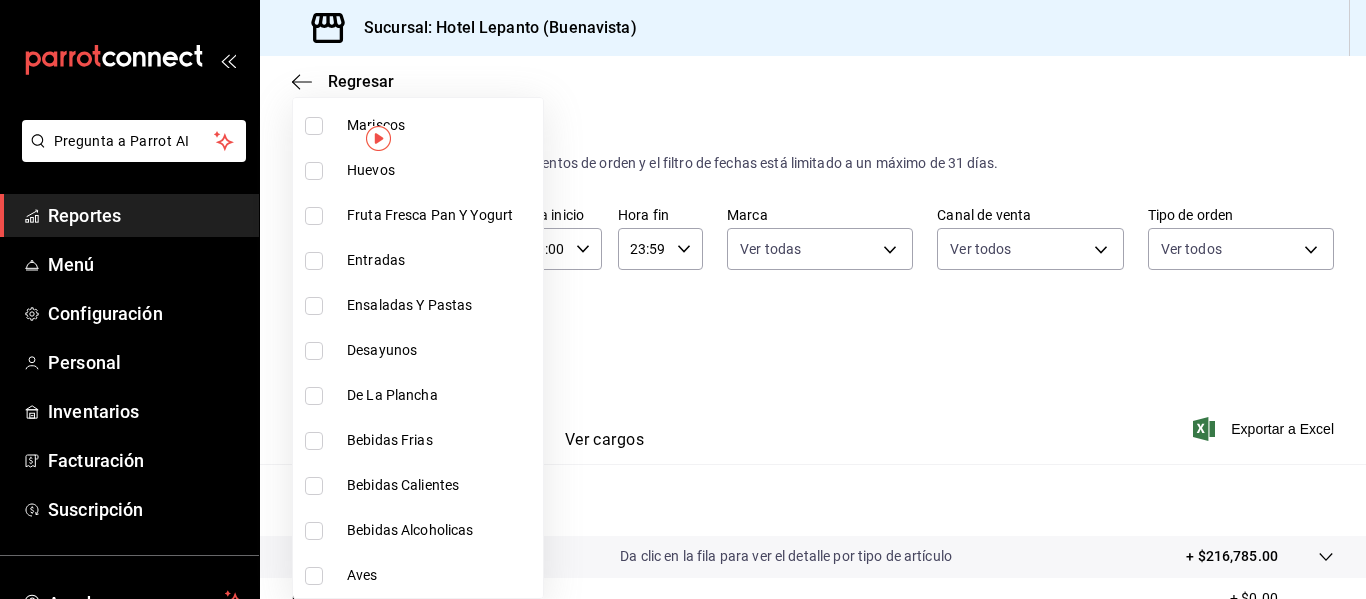 click on "Bebidas Frias" at bounding box center [441, 440] 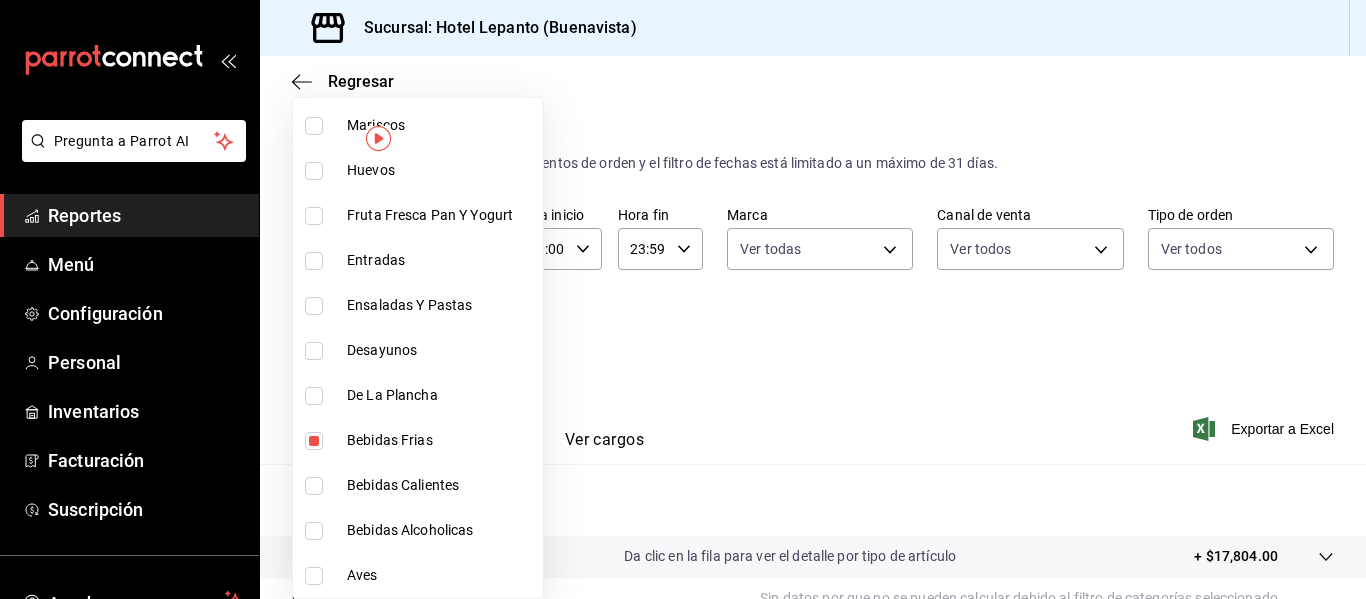 click at bounding box center [683, 299] 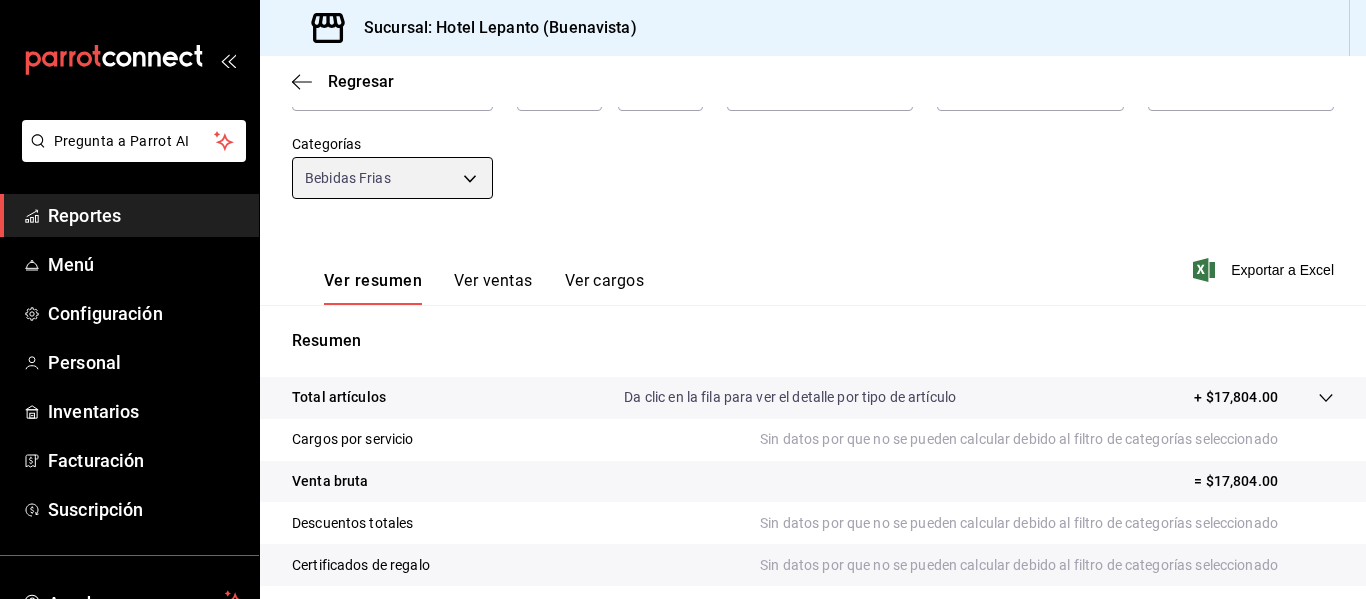 scroll, scrollTop: 59, scrollLeft: 0, axis: vertical 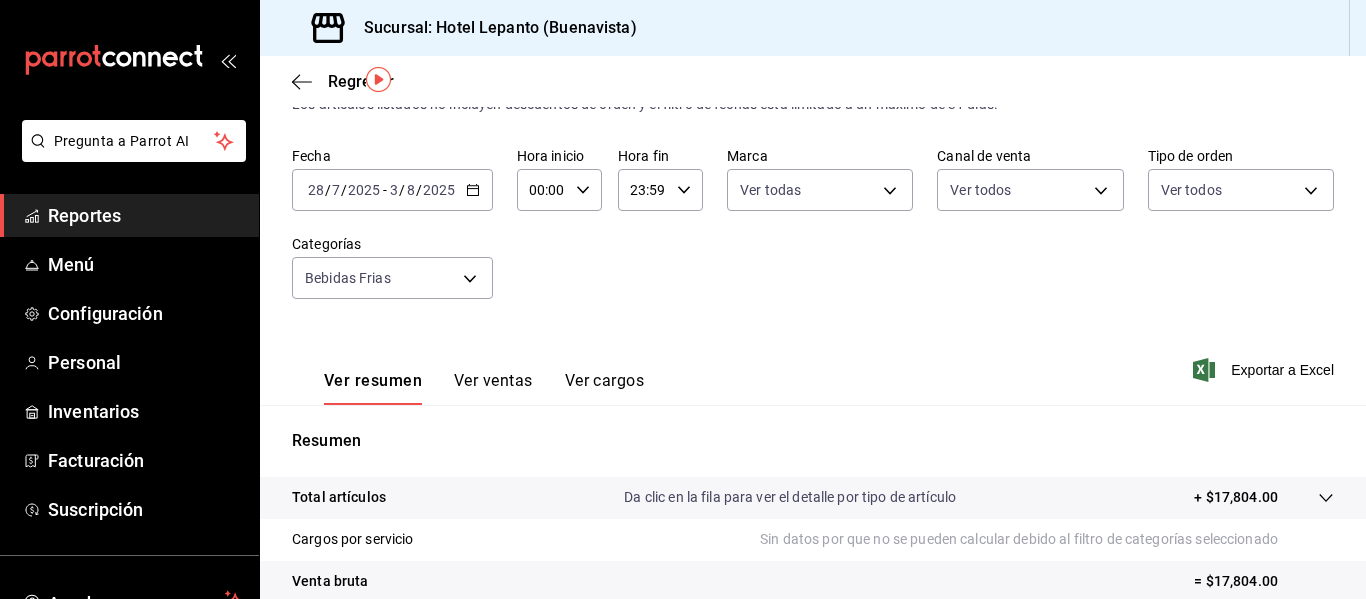 click on "Ver ventas" at bounding box center [493, 388] 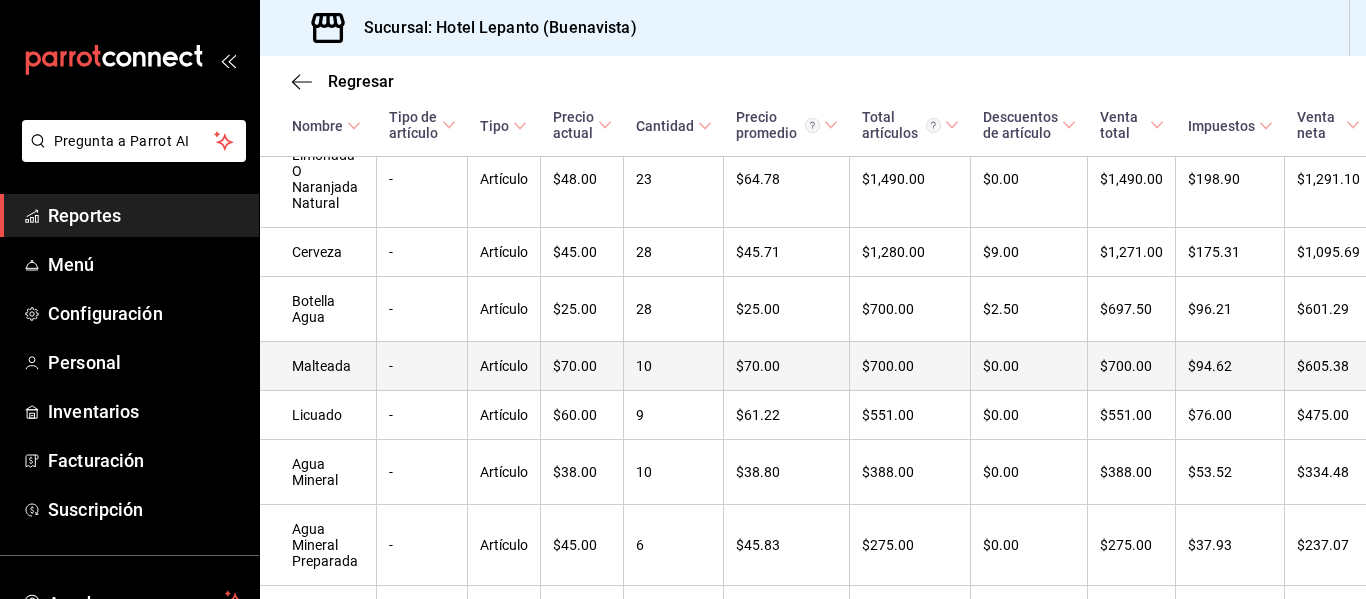 scroll, scrollTop: 659, scrollLeft: 0, axis: vertical 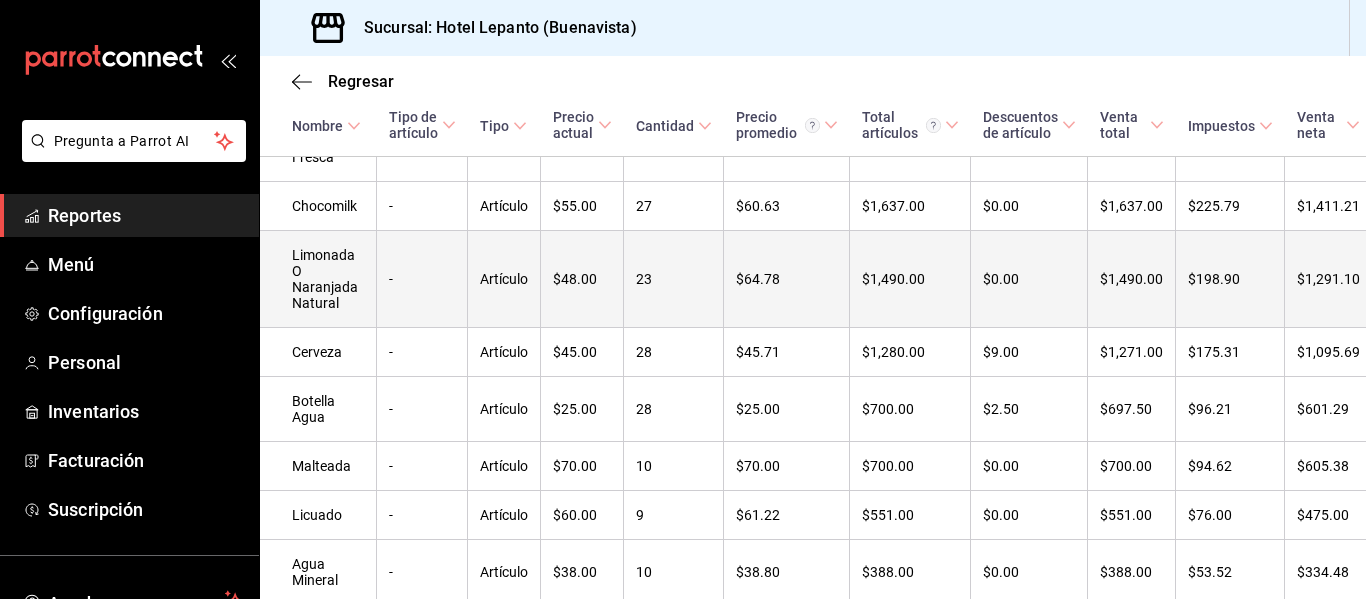 type 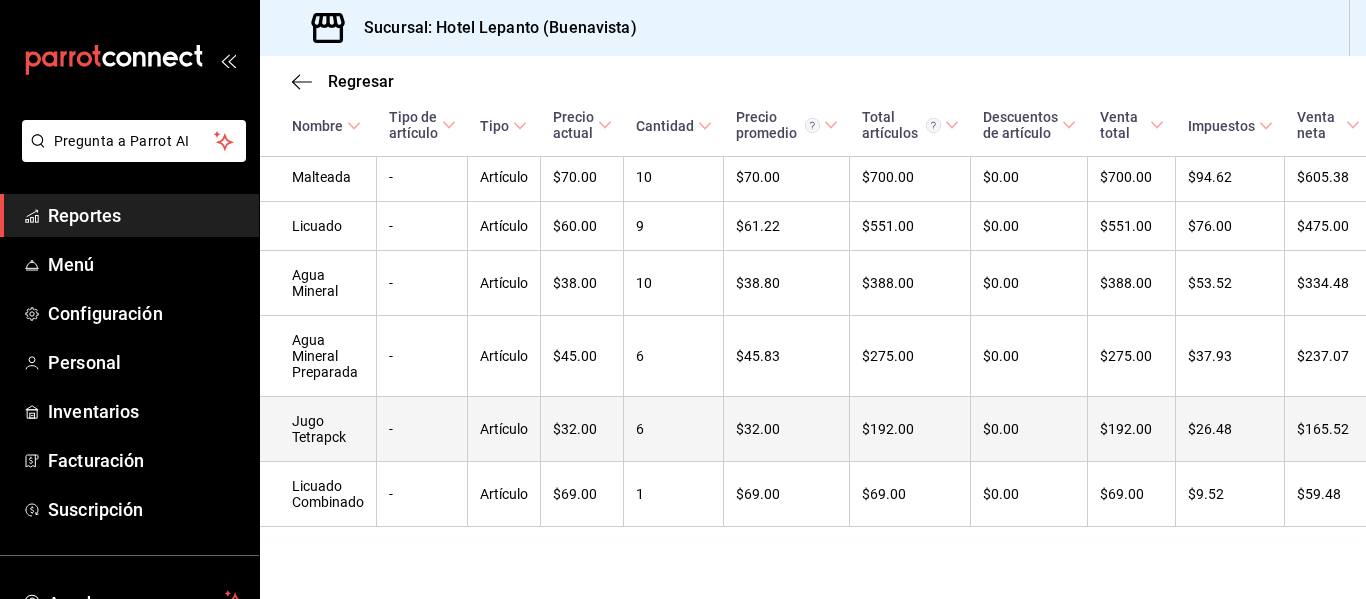 scroll, scrollTop: 859, scrollLeft: 0, axis: vertical 